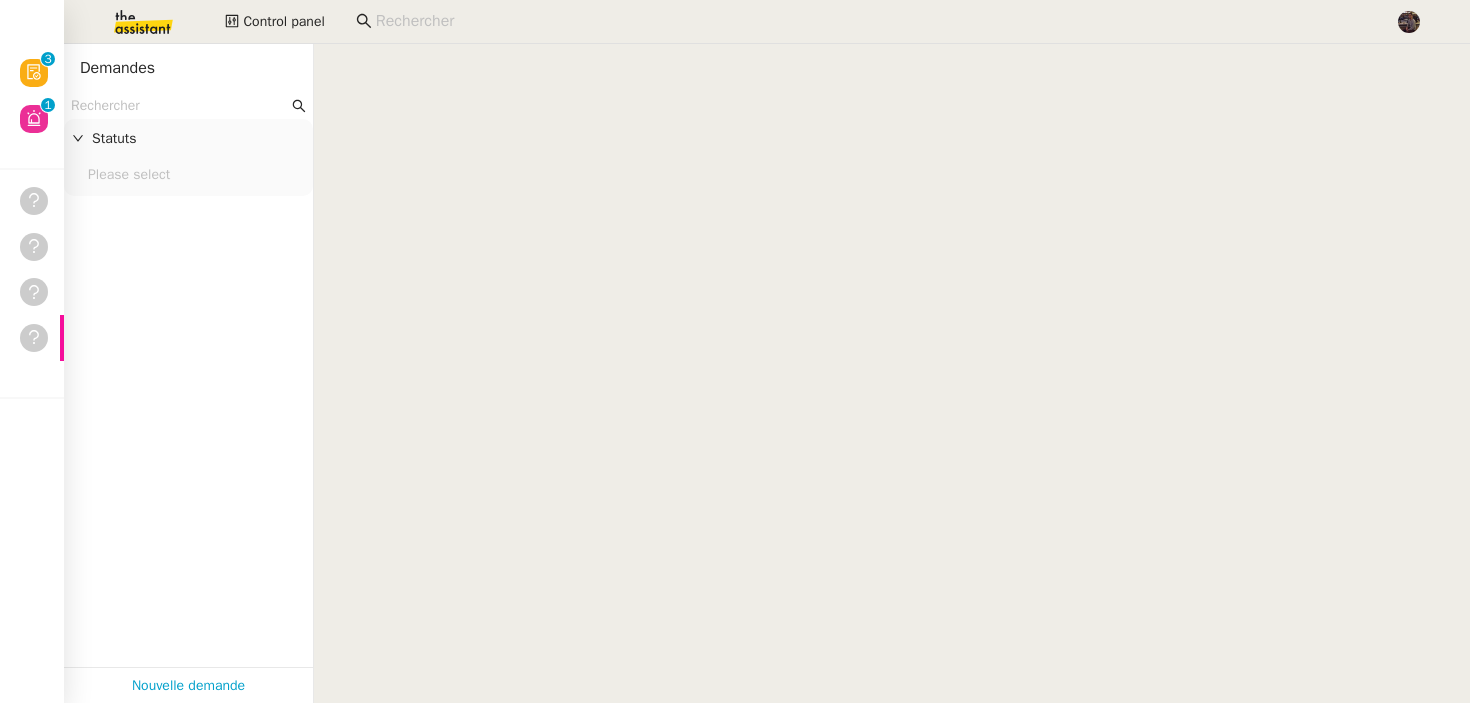 scroll, scrollTop: 0, scrollLeft: 0, axis: both 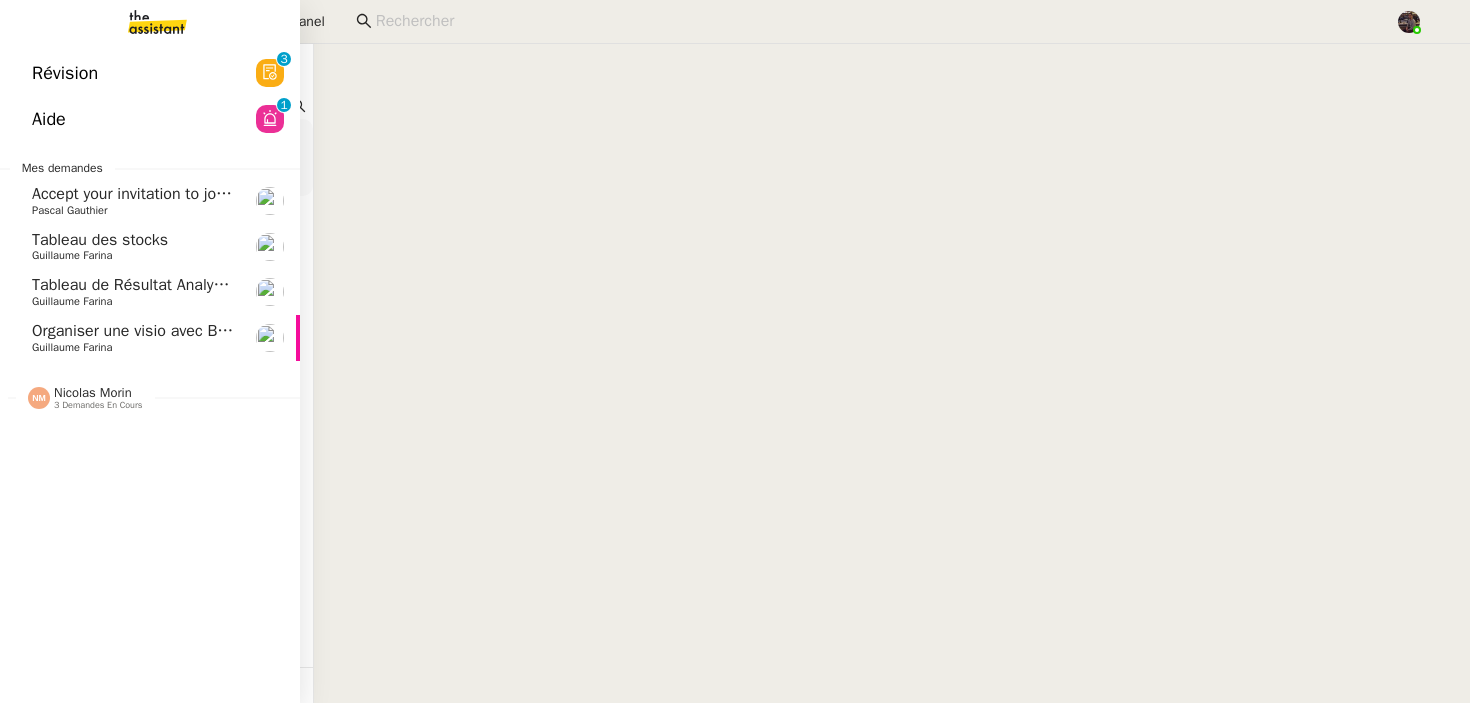 click on "Aide  0   1   2   3   4   5   6   7   8   9" 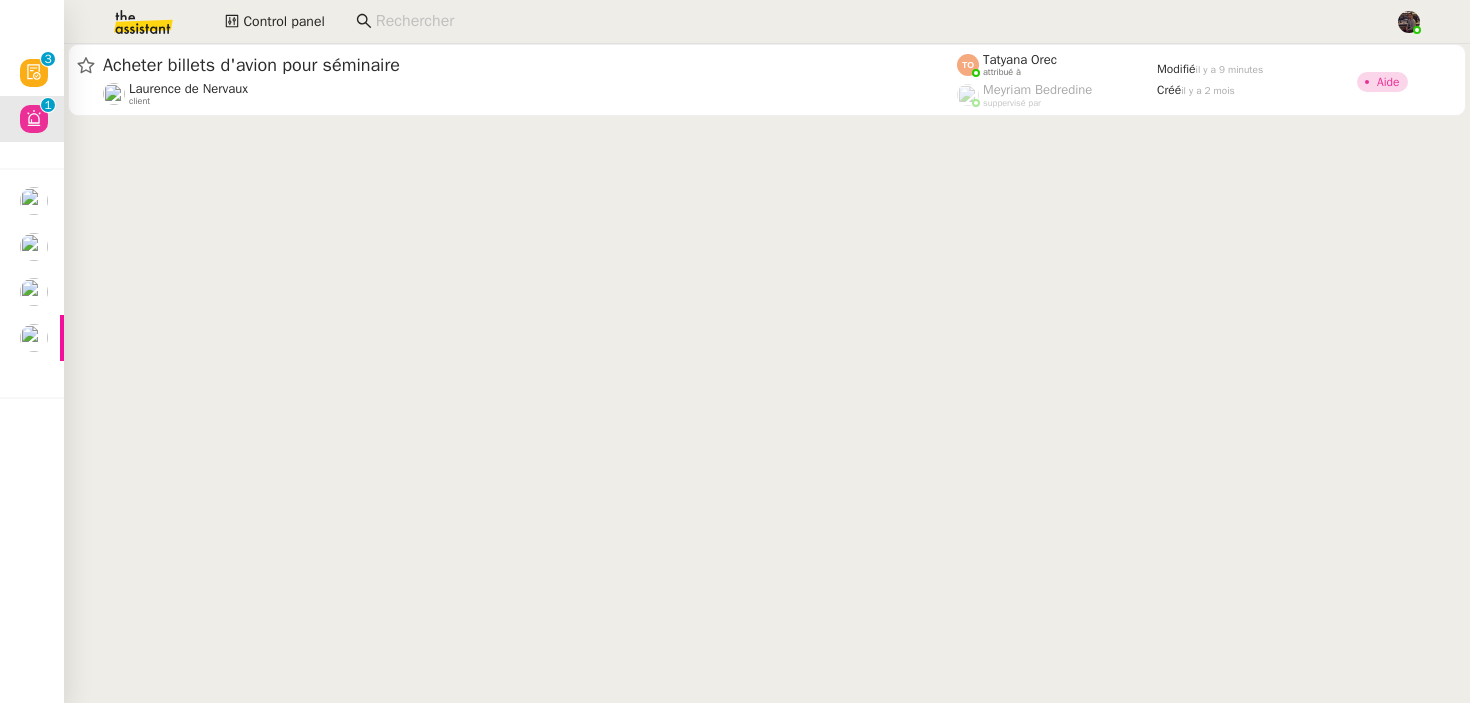 click 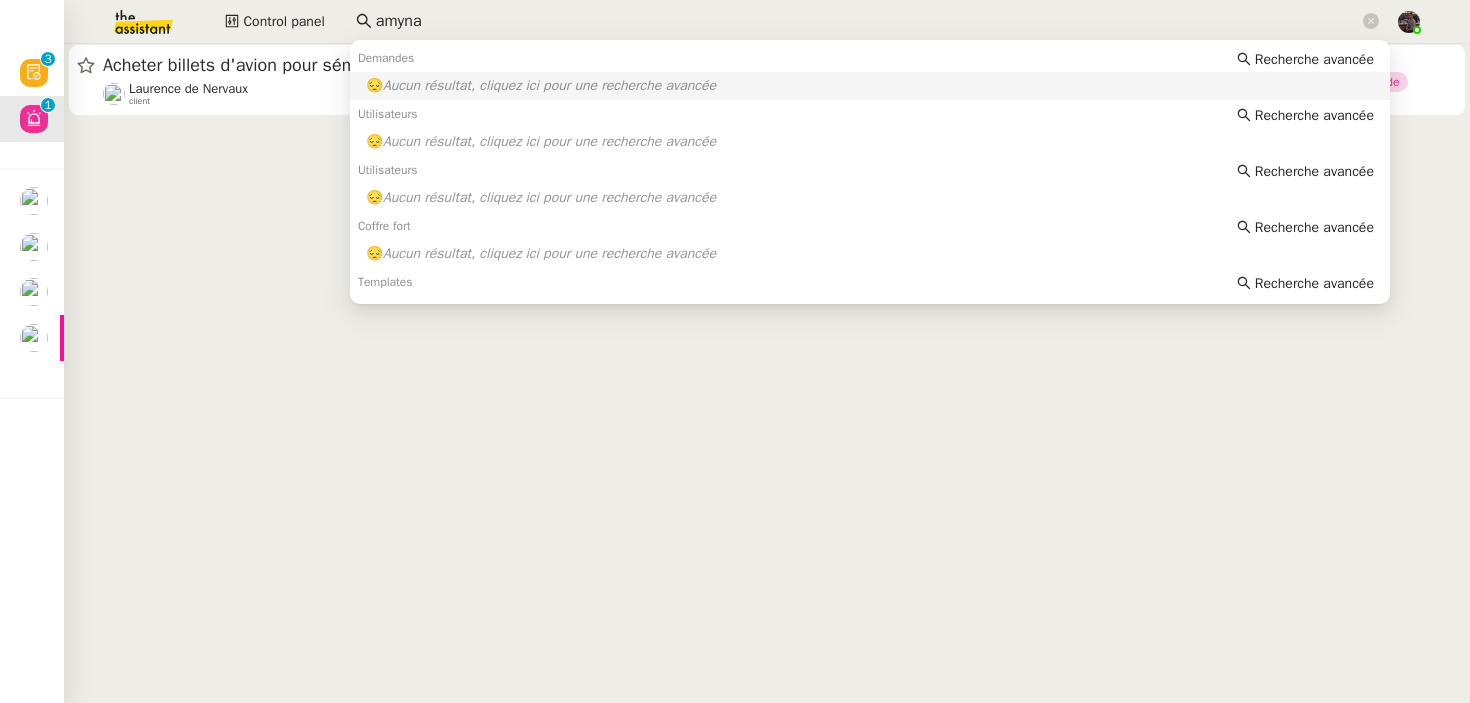 type on "amyna" 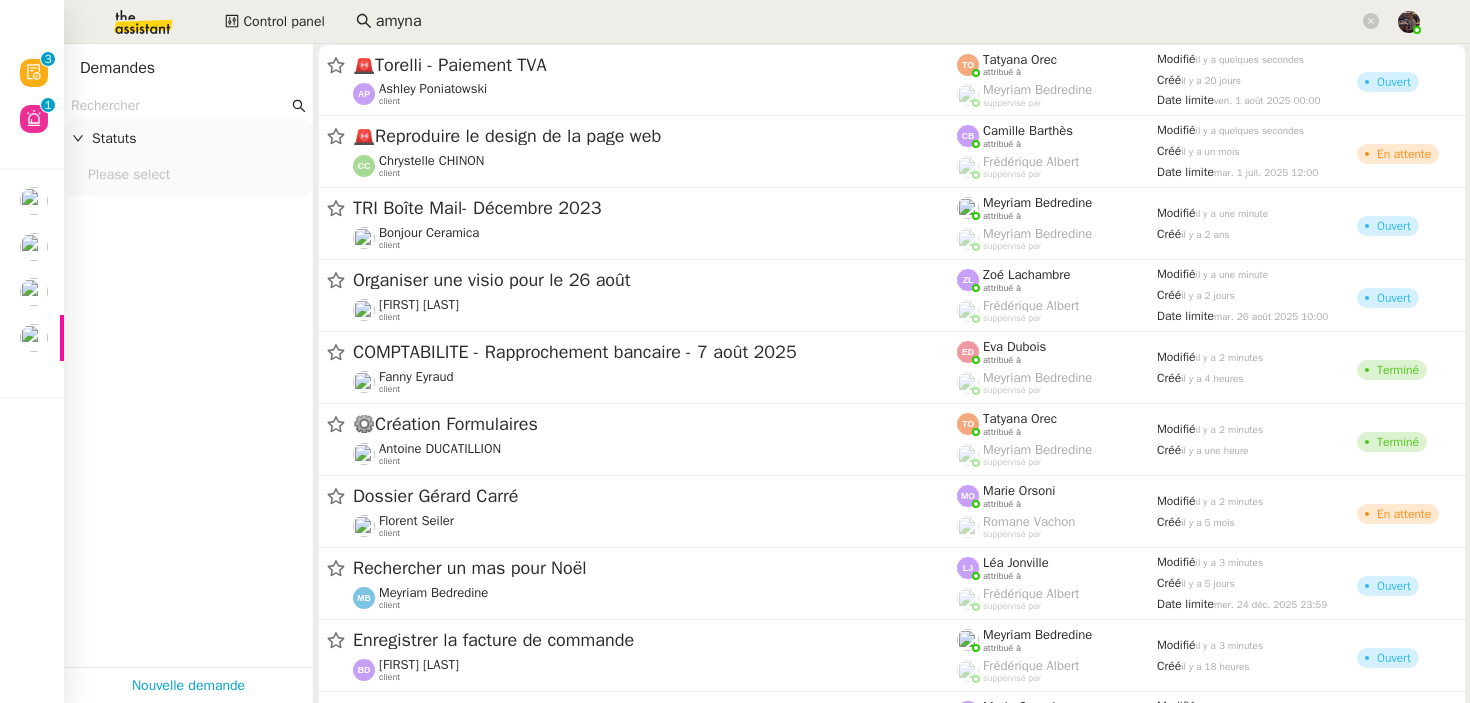 click 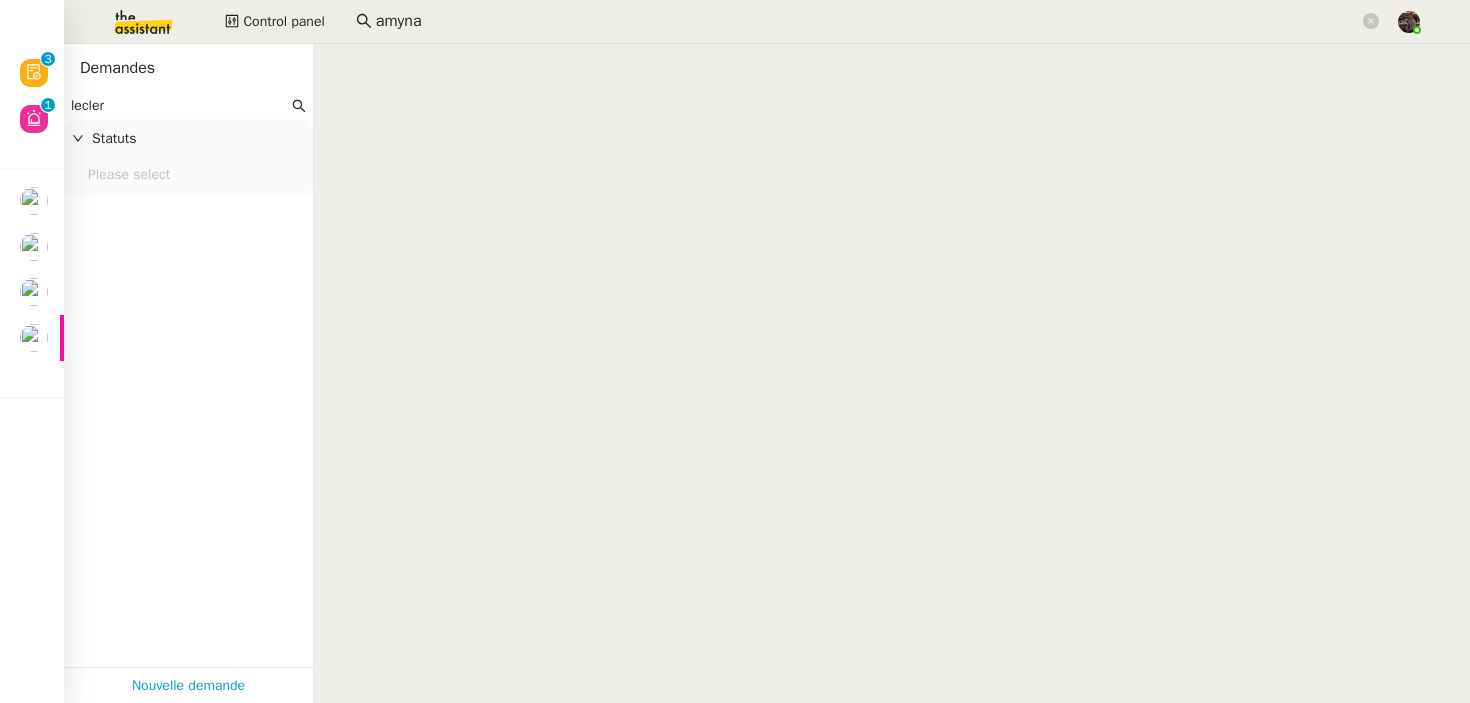 type on "leclerc" 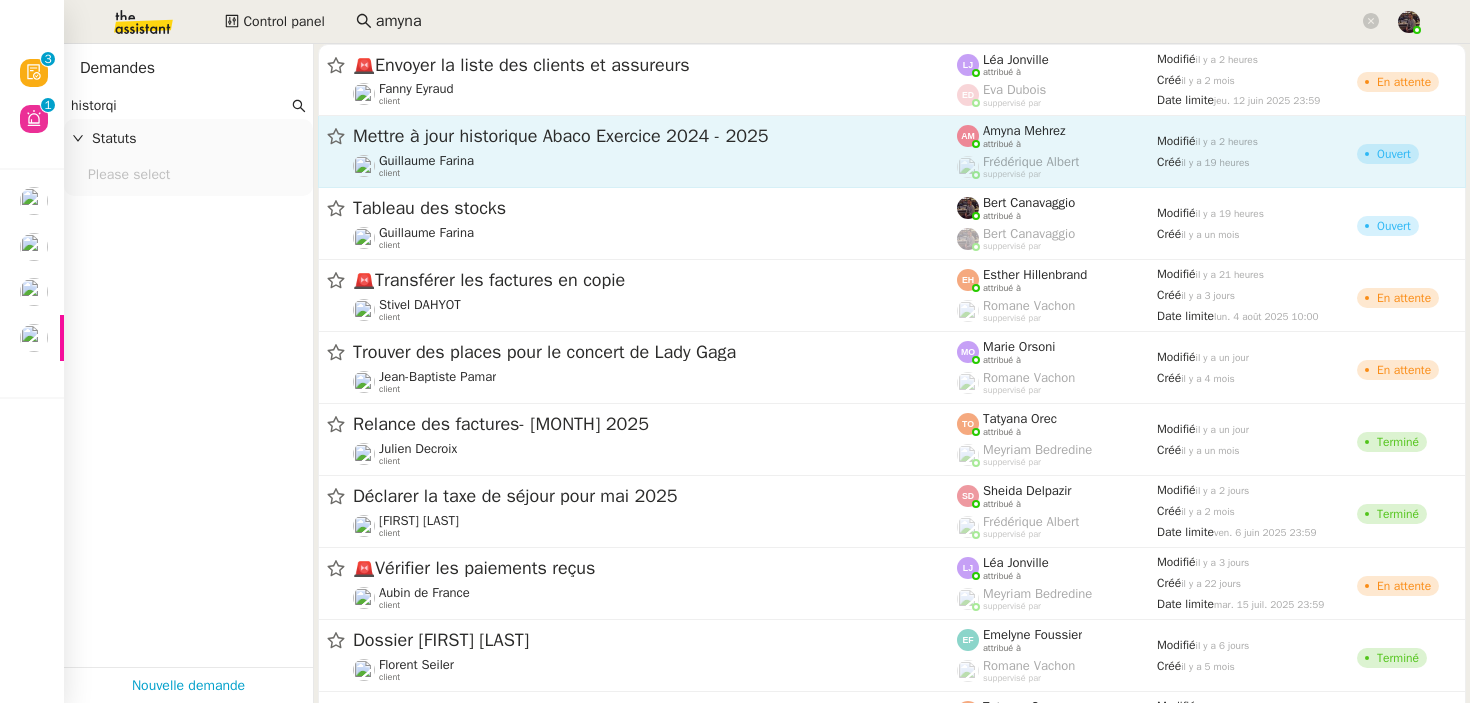 type on "historqi" 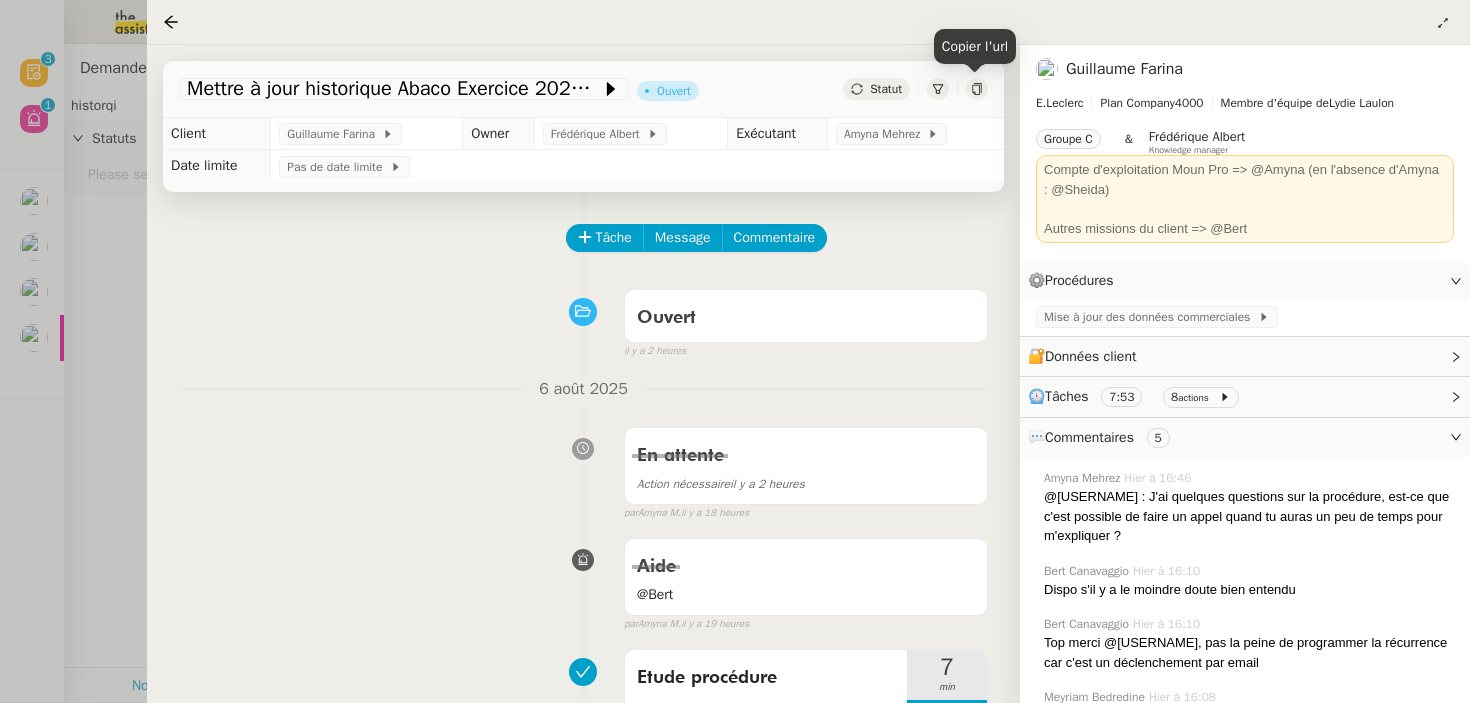 click 